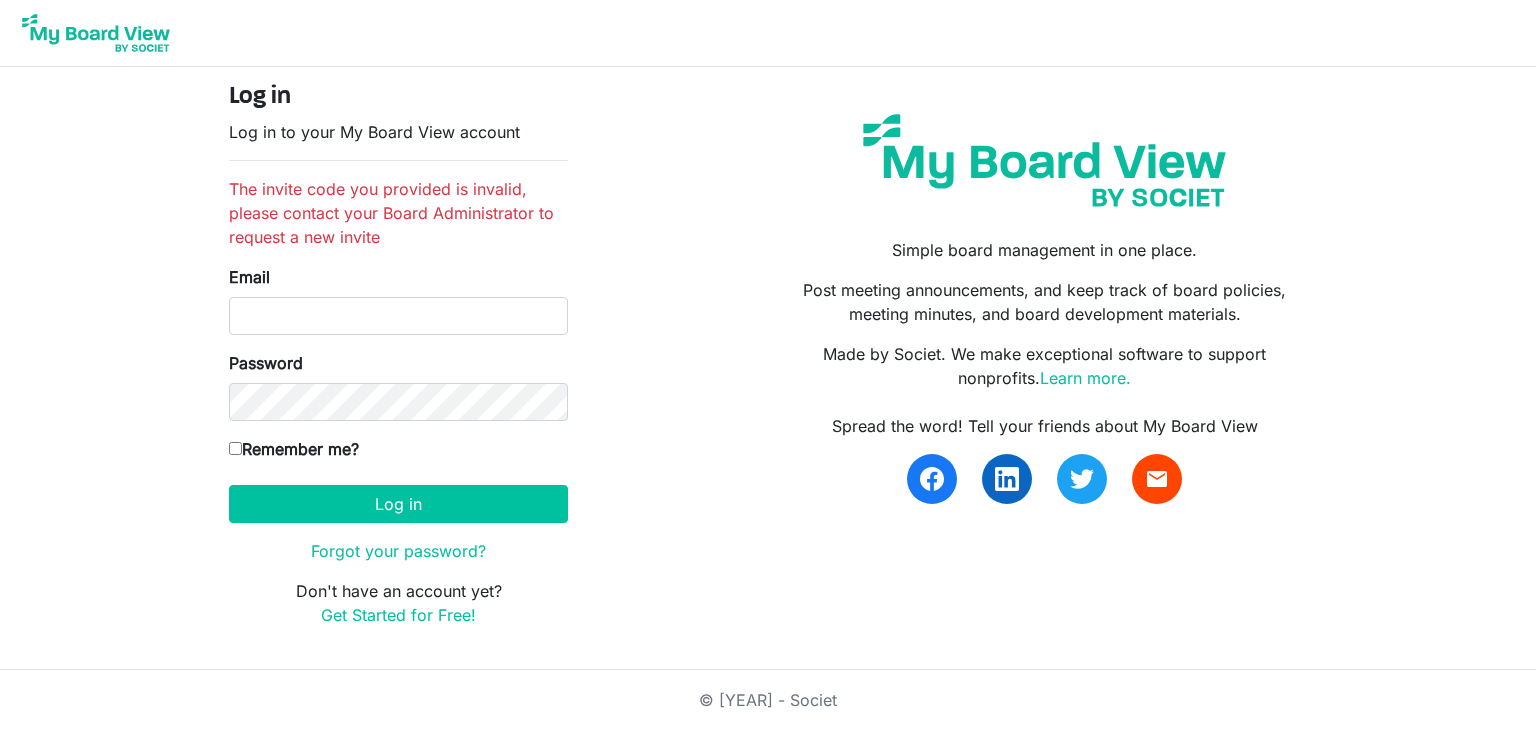 scroll, scrollTop: 0, scrollLeft: 0, axis: both 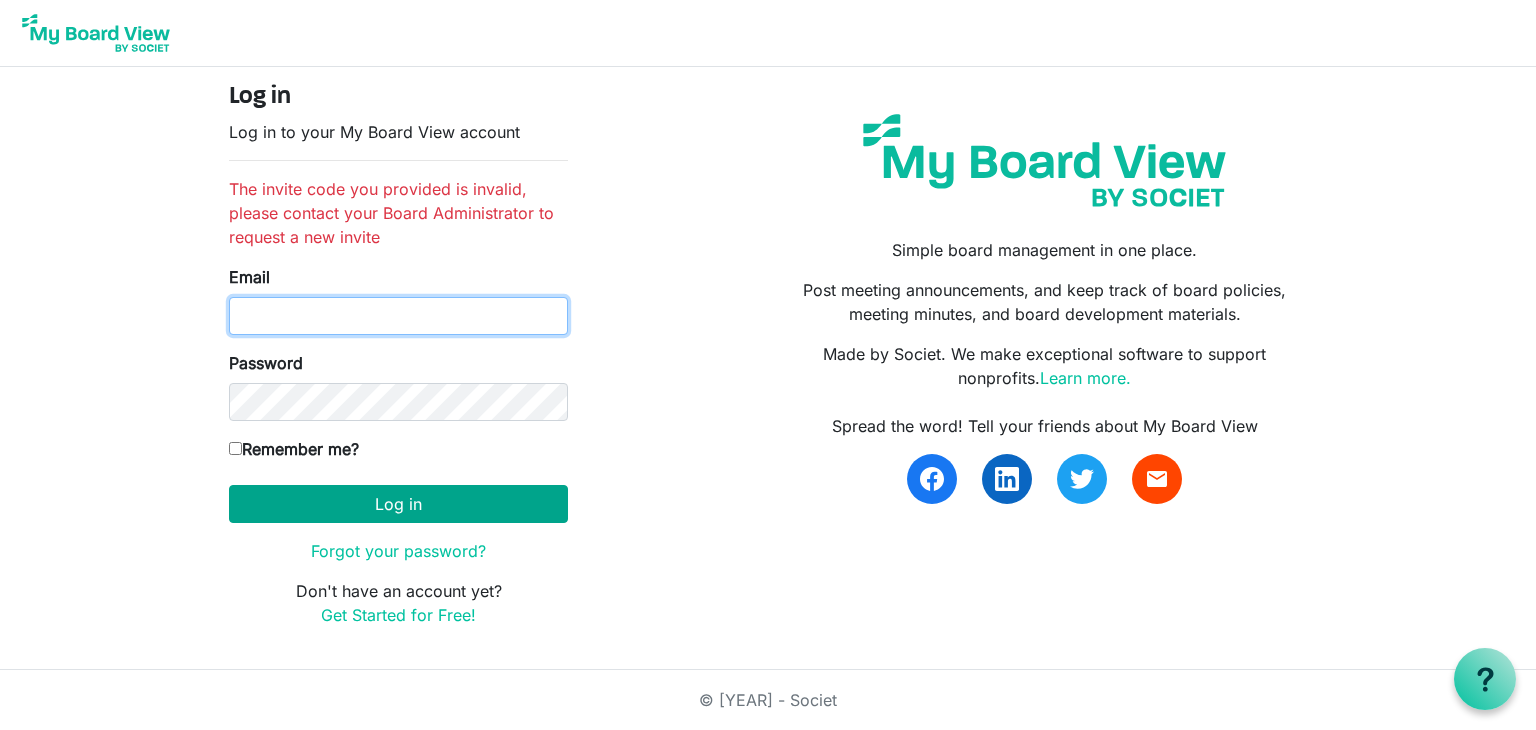 type on "[EMAIL]" 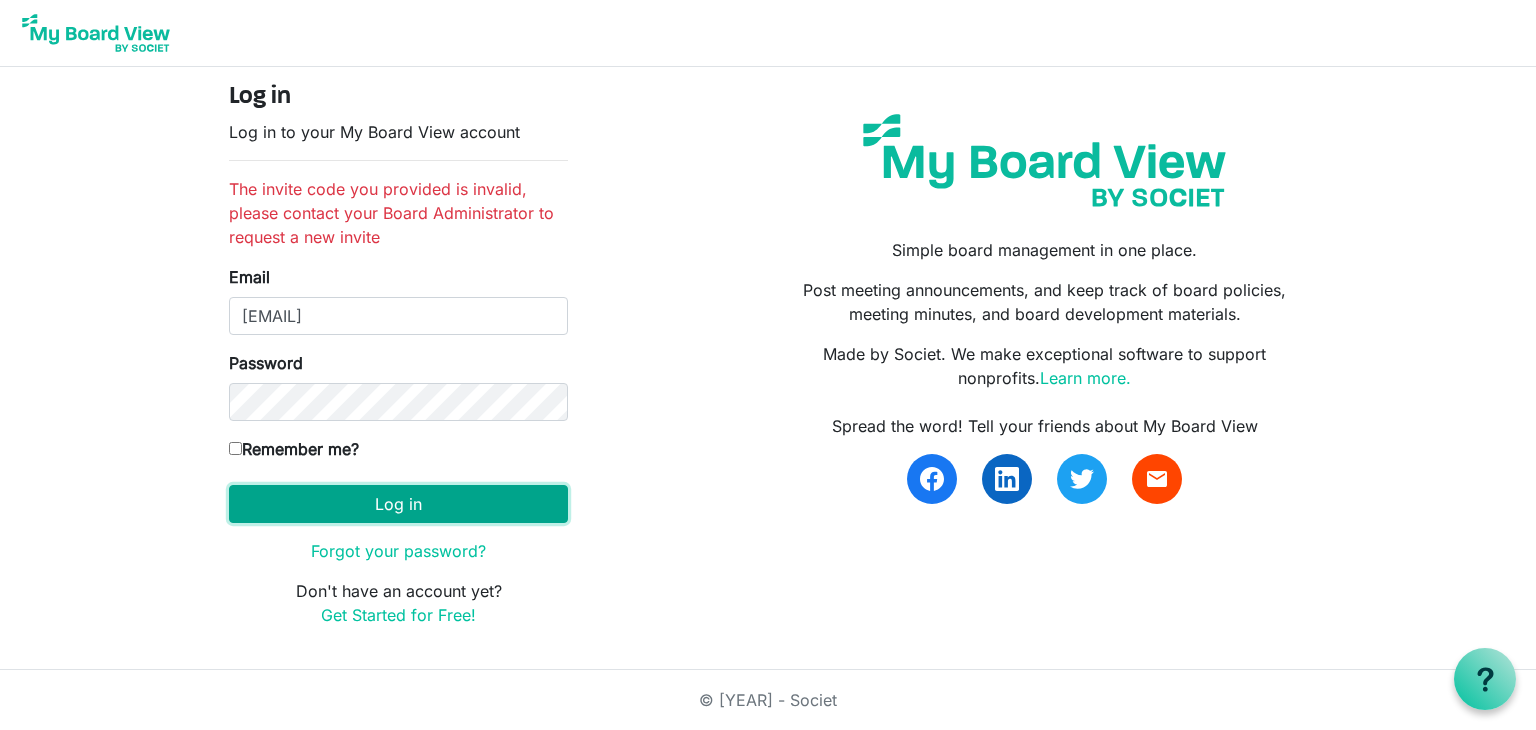 click on "Log in" at bounding box center (398, 504) 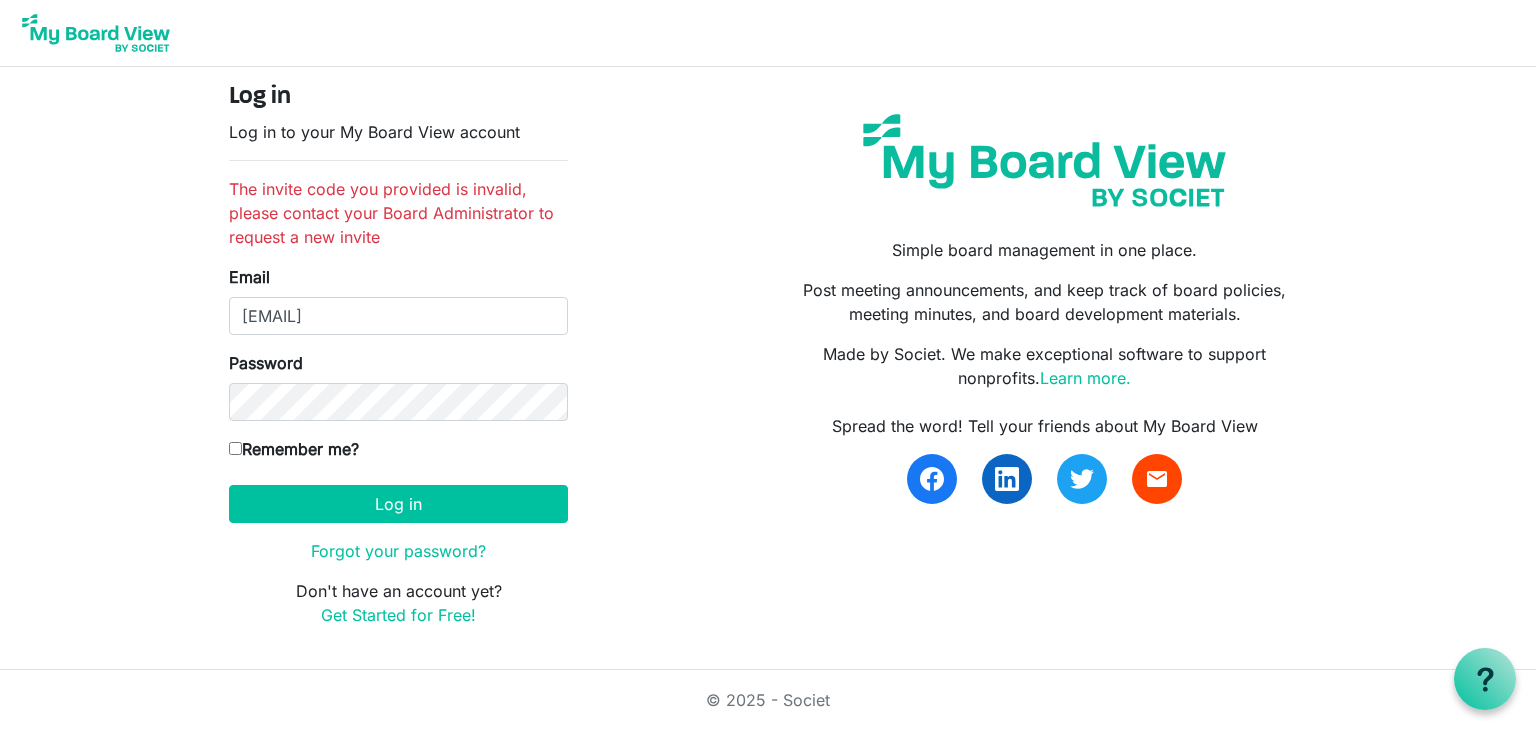 scroll, scrollTop: 0, scrollLeft: 0, axis: both 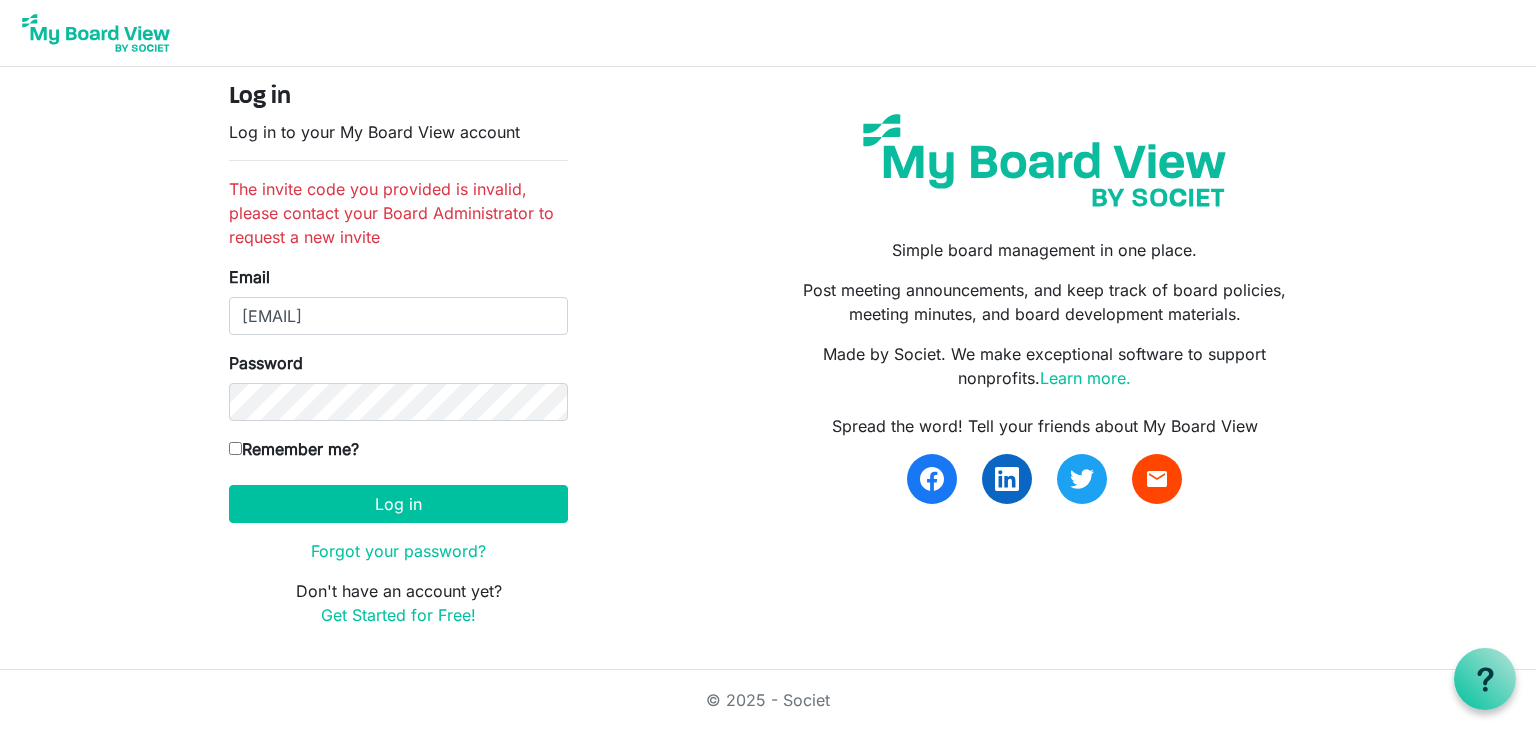 click on "Remember me?" at bounding box center (235, 448) 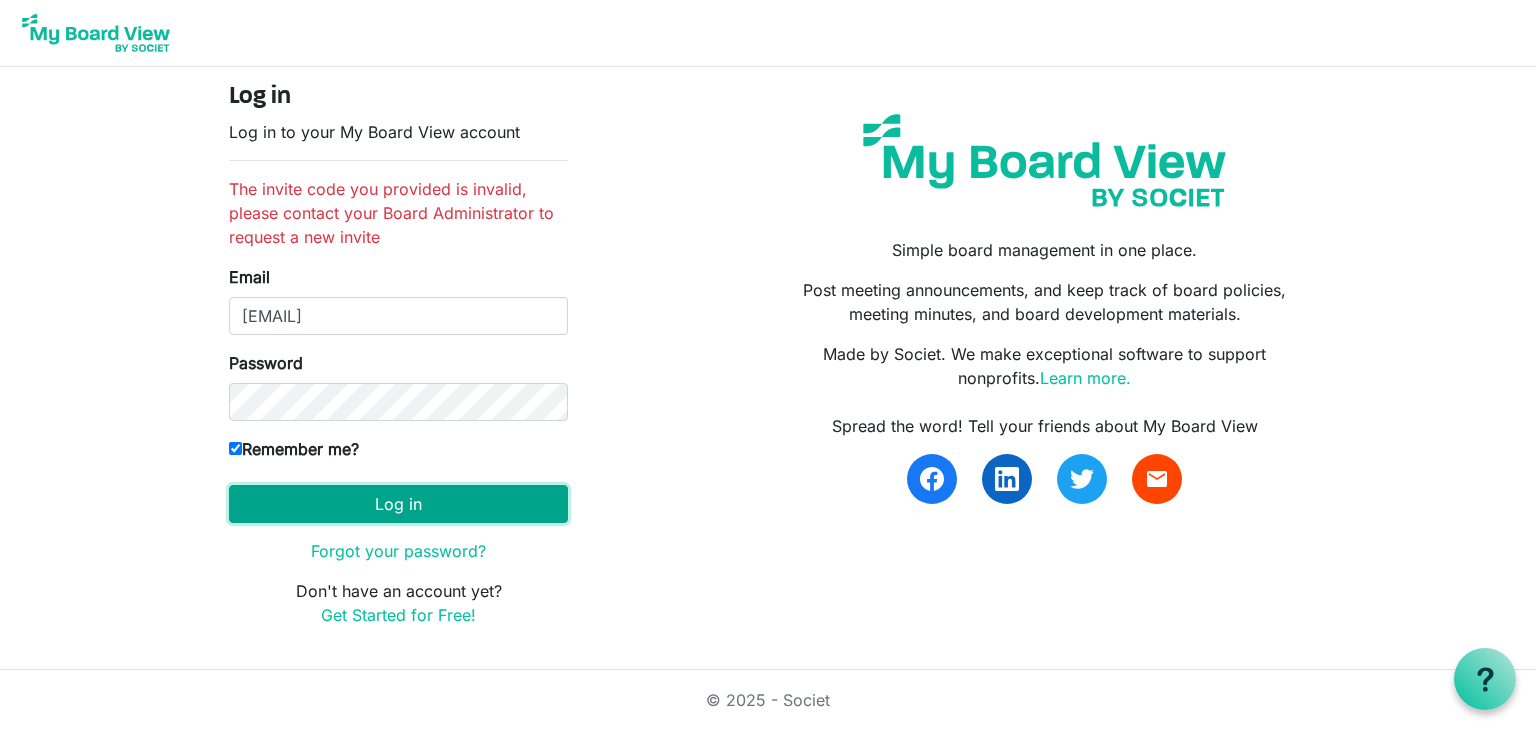click on "Log in" at bounding box center [398, 504] 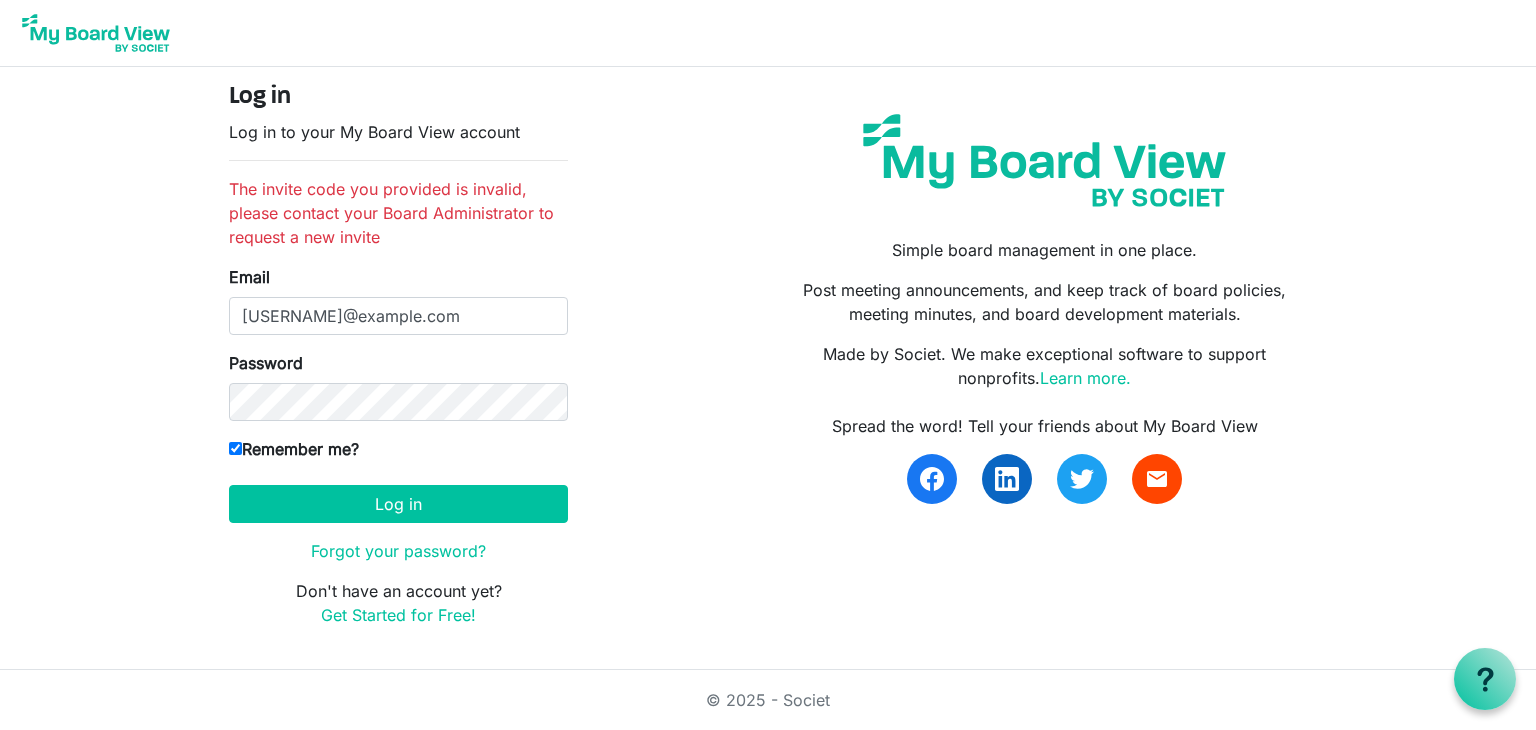scroll, scrollTop: 0, scrollLeft: 0, axis: both 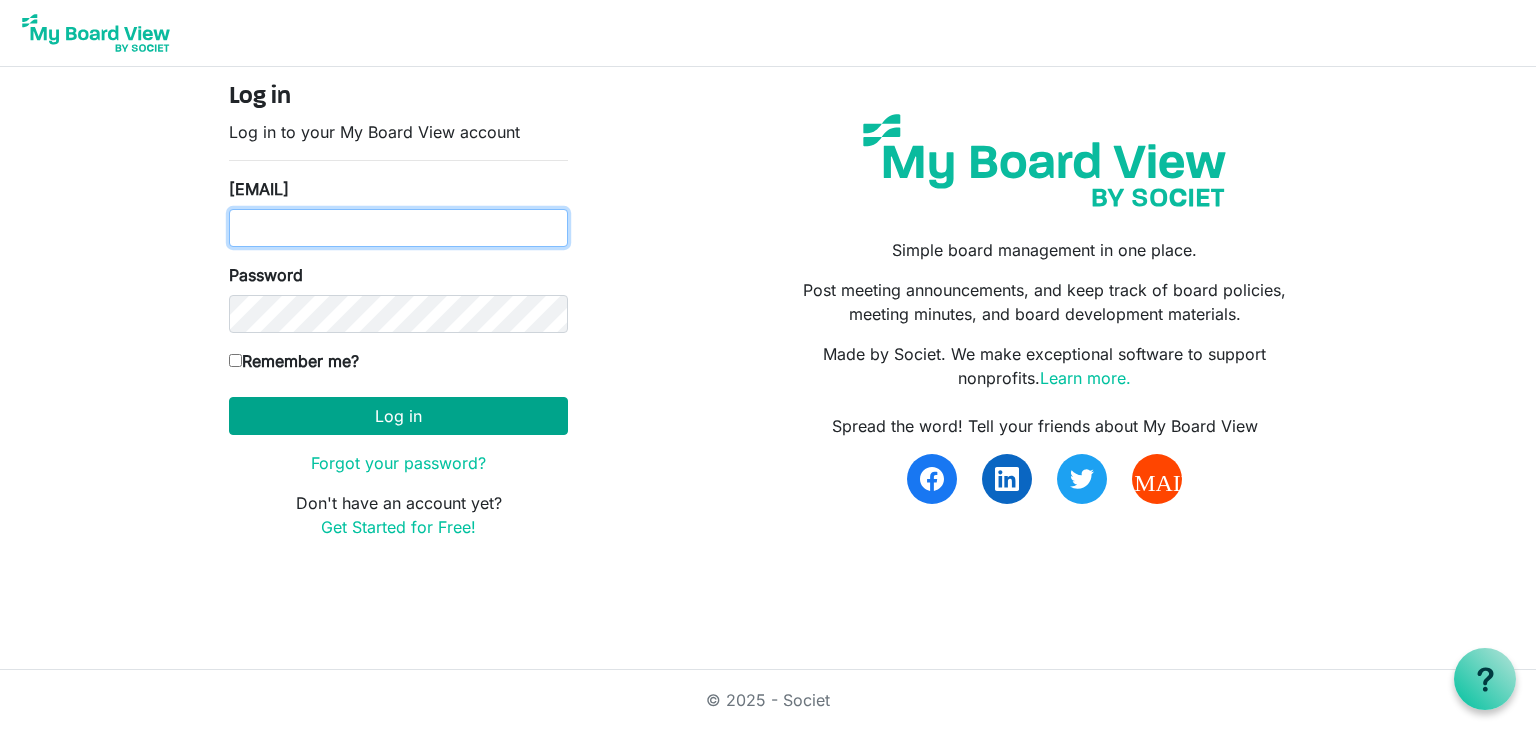 type on "[EMAIL]@example.com" 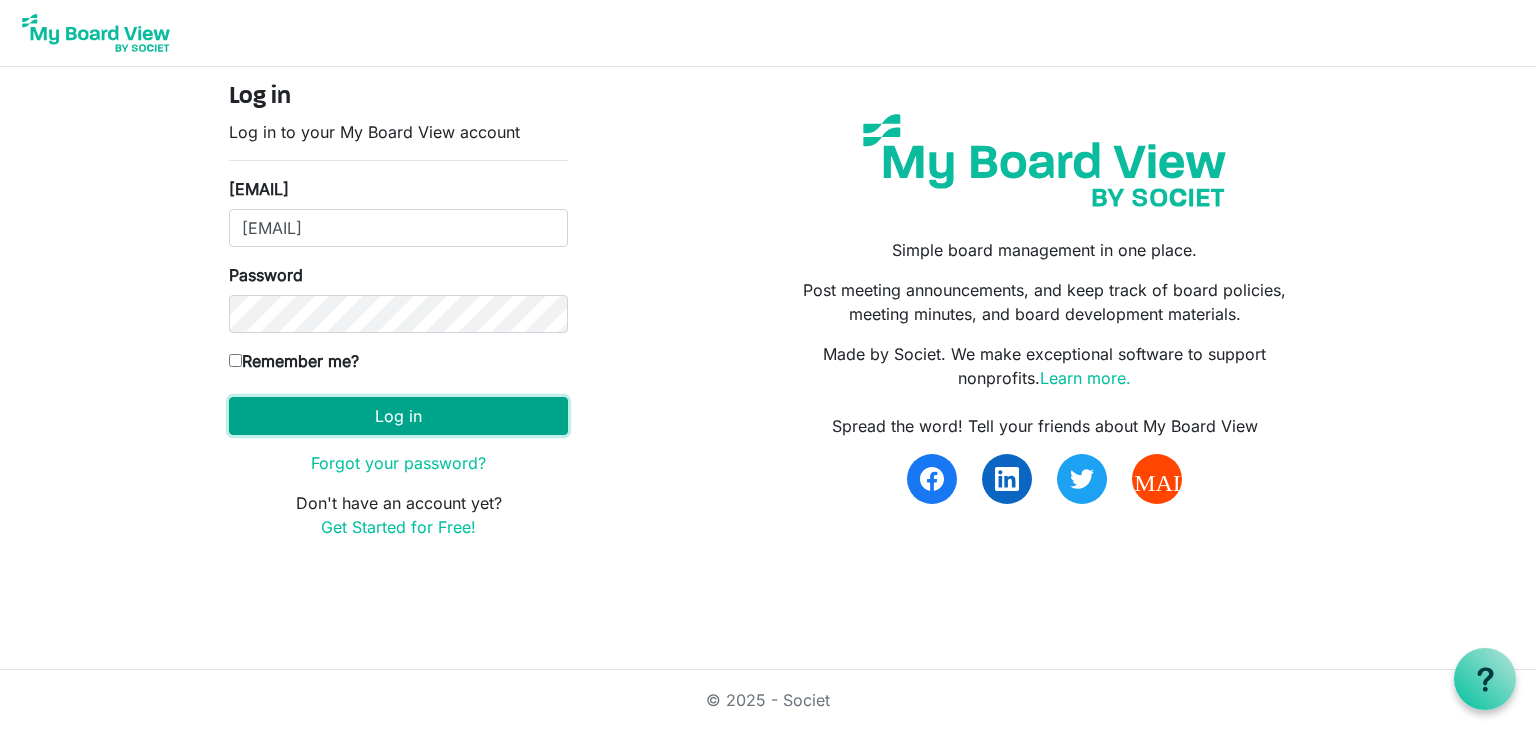 click on "Log in" at bounding box center [398, 416] 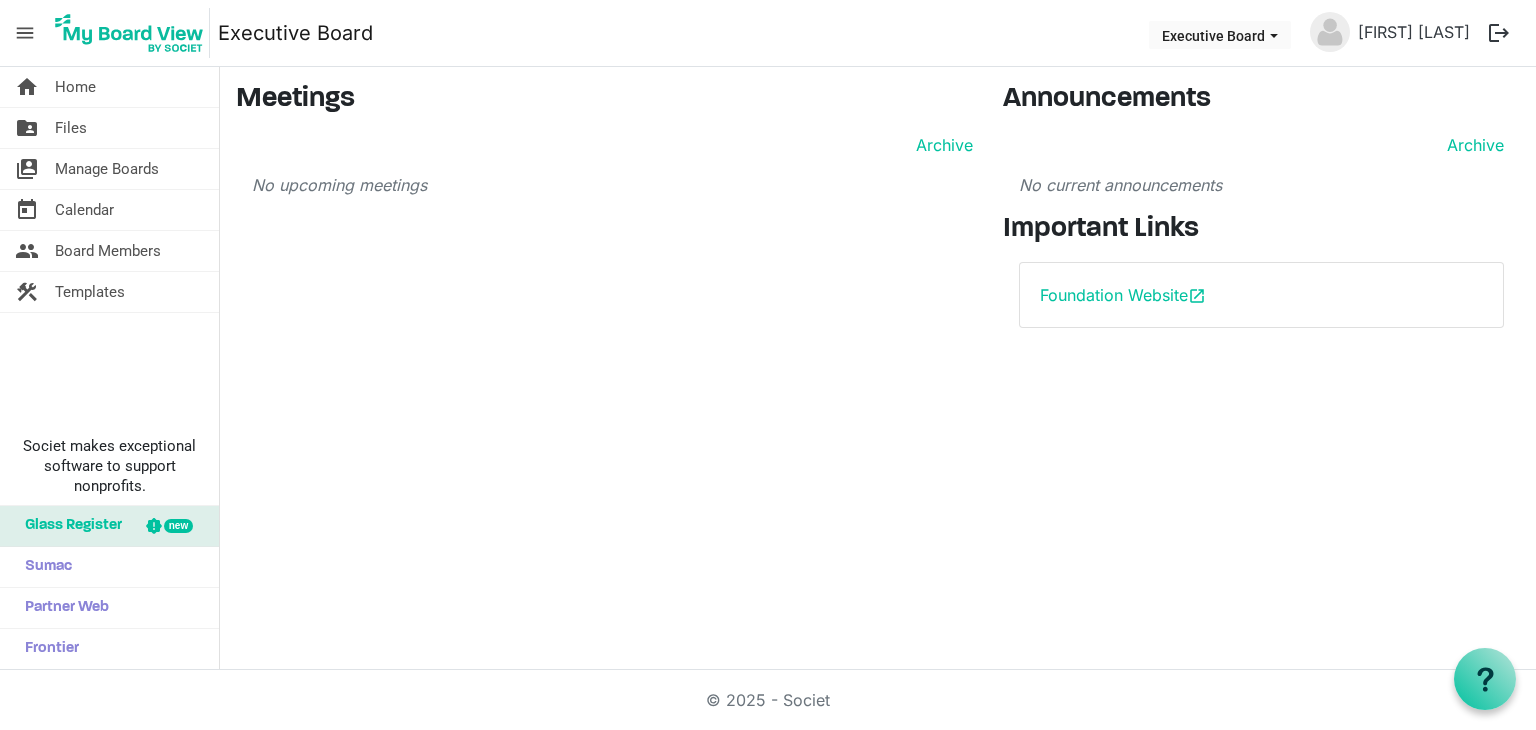 scroll, scrollTop: 0, scrollLeft: 0, axis: both 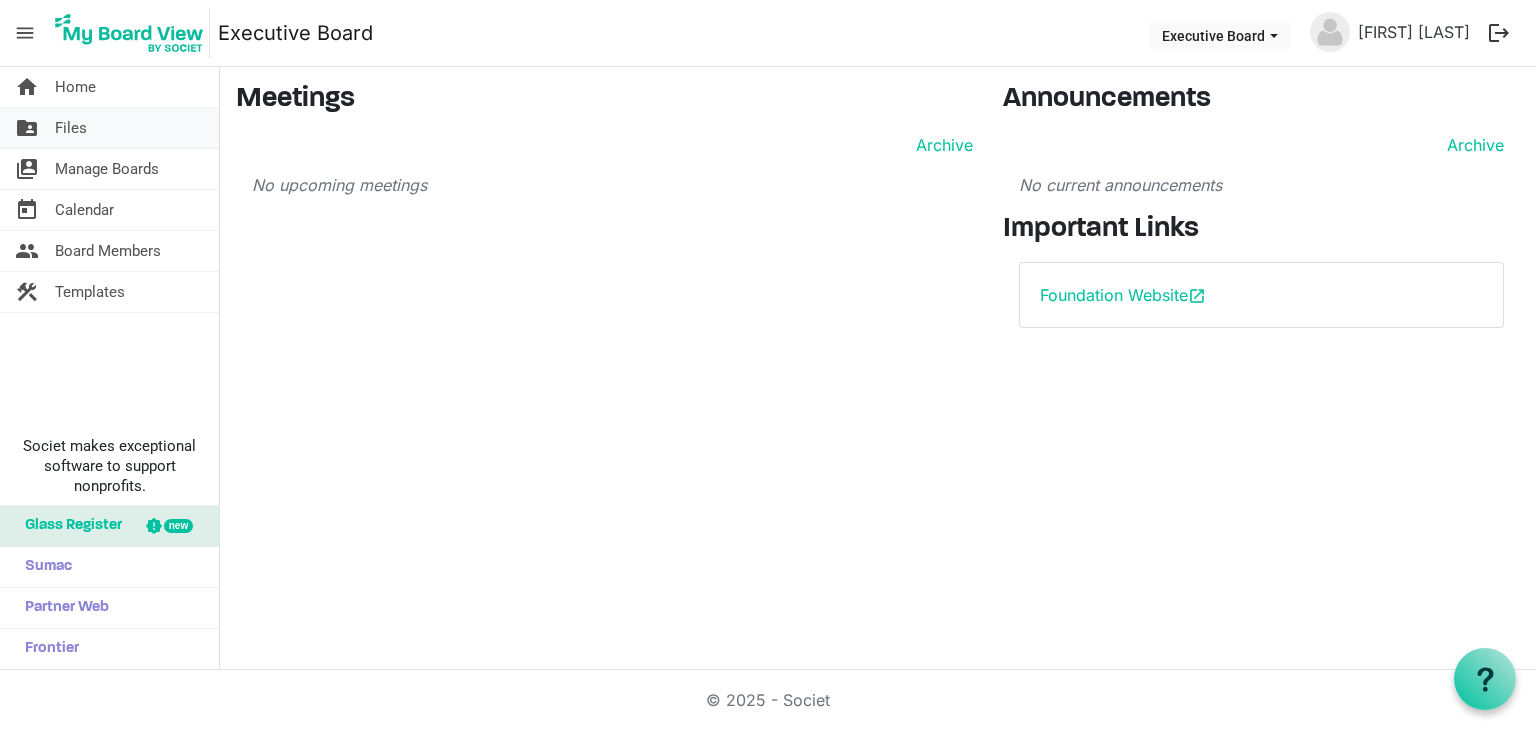 click on "folder_shared
Files" at bounding box center [109, 128] 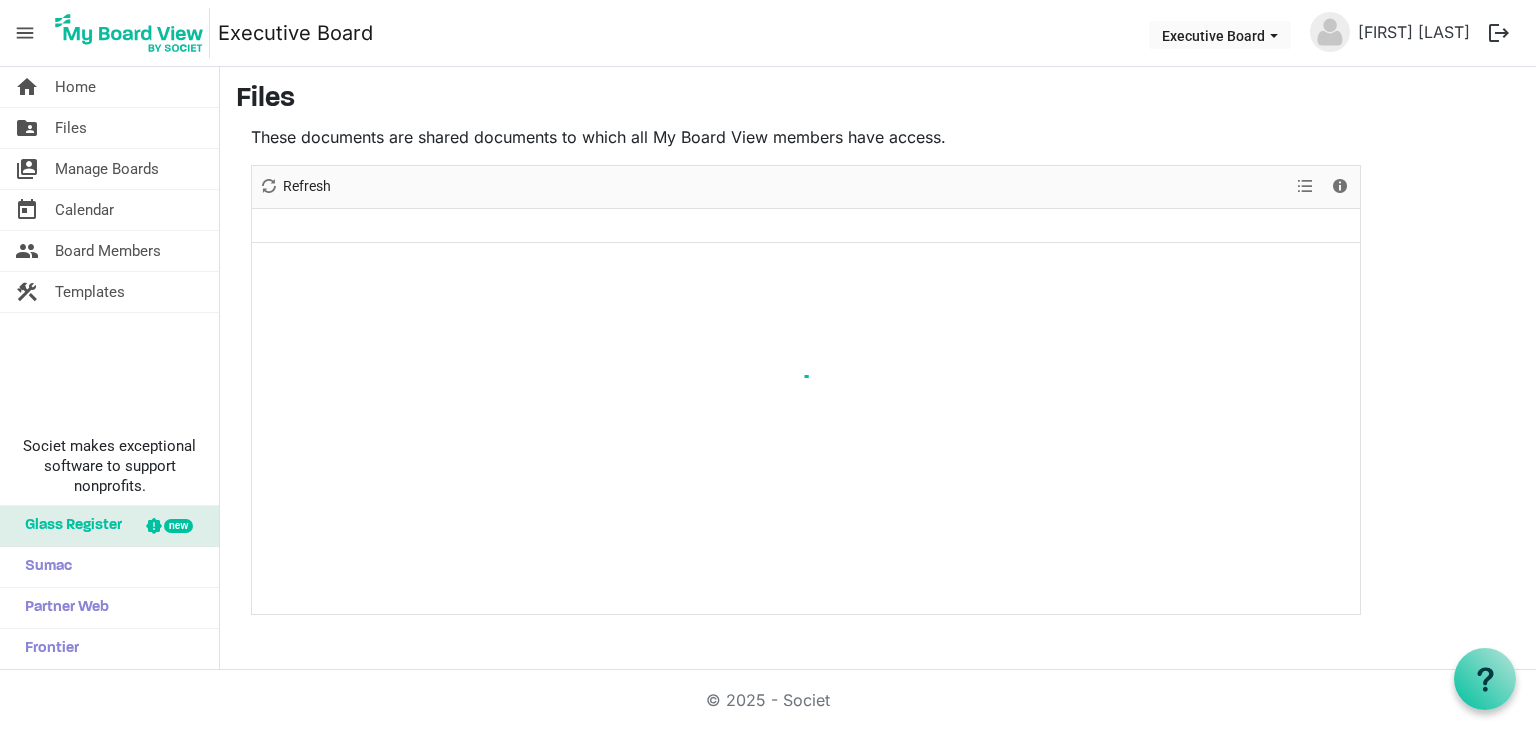 scroll, scrollTop: 0, scrollLeft: 0, axis: both 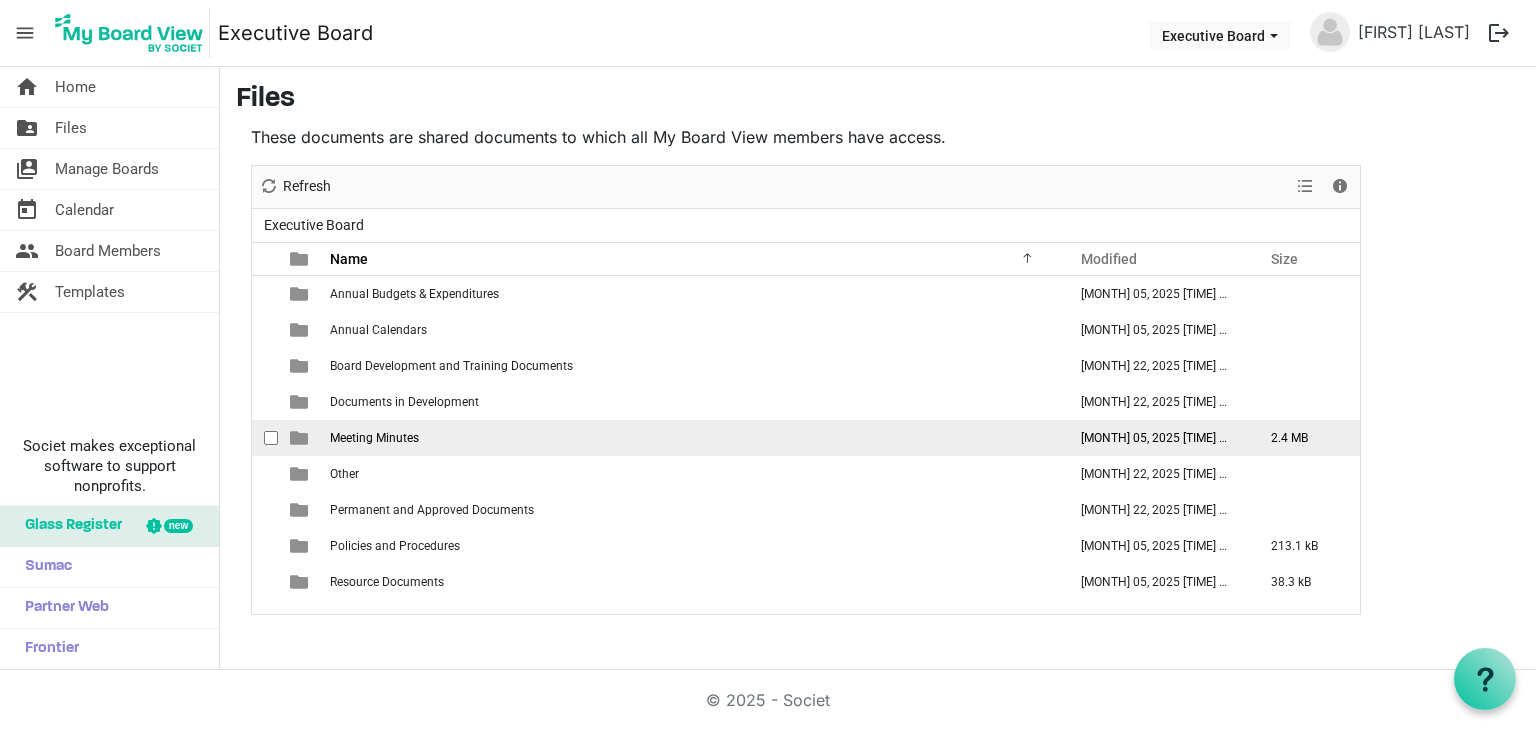 click on "Meeting Minutes" at bounding box center (374, 438) 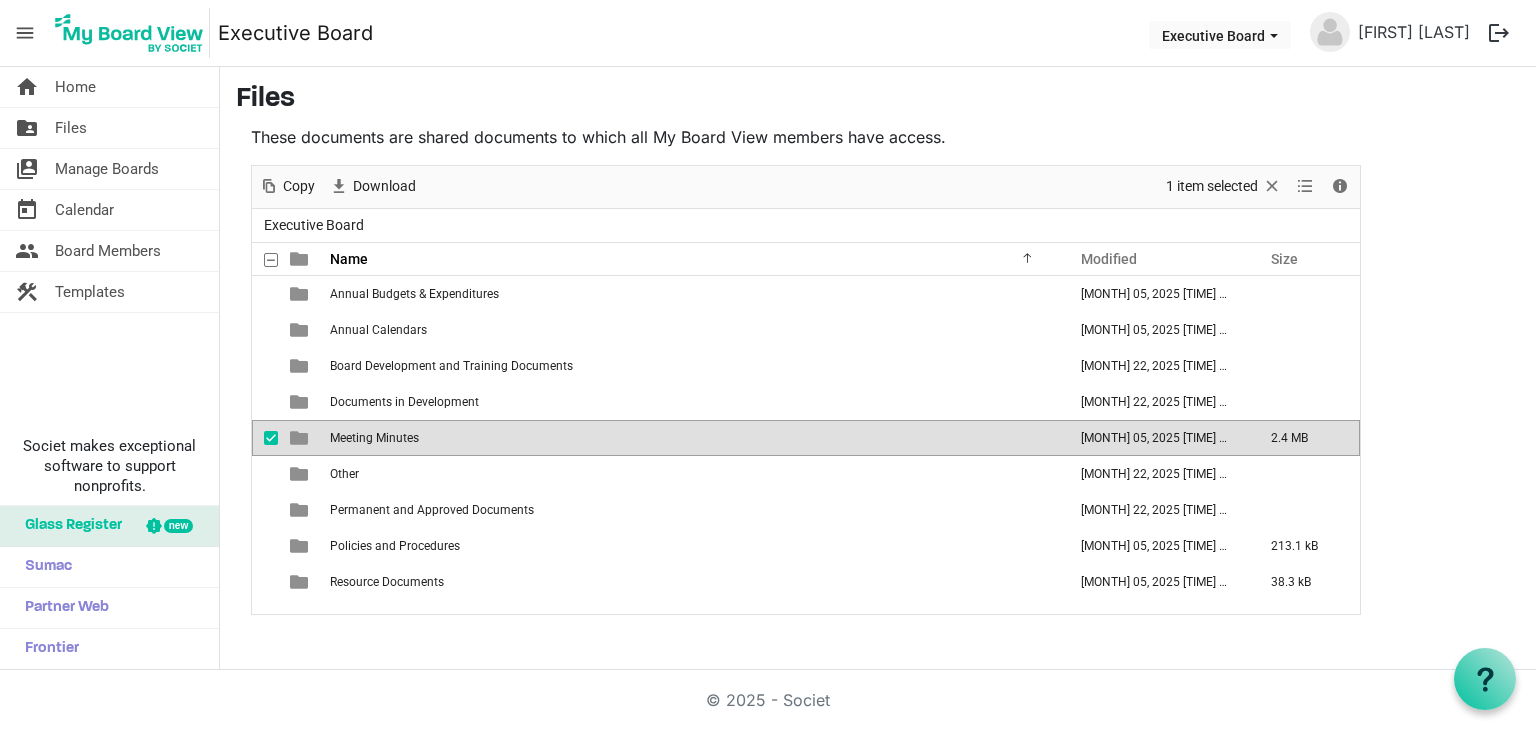 click on "Meeting Minutes" at bounding box center [374, 438] 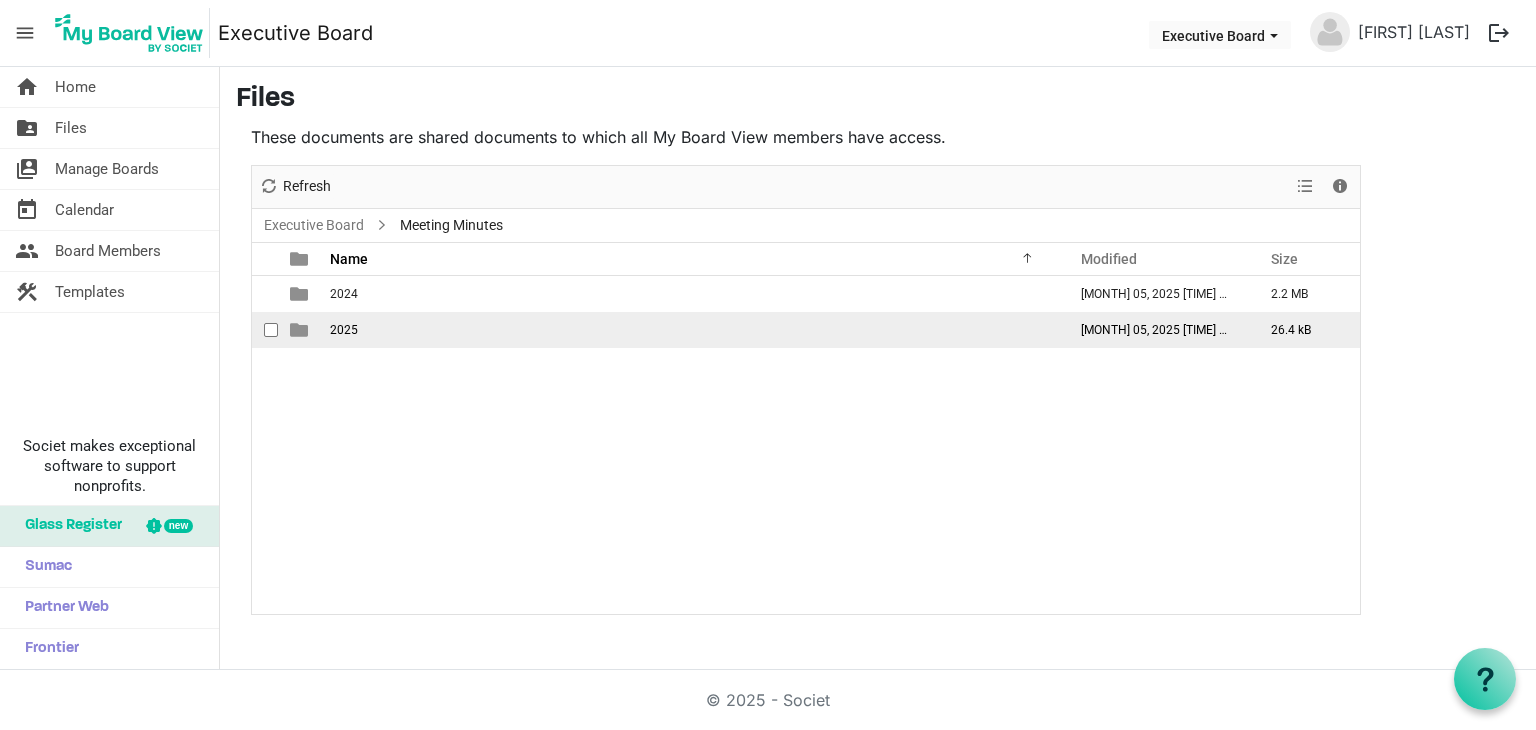 click on "2025" at bounding box center (344, 330) 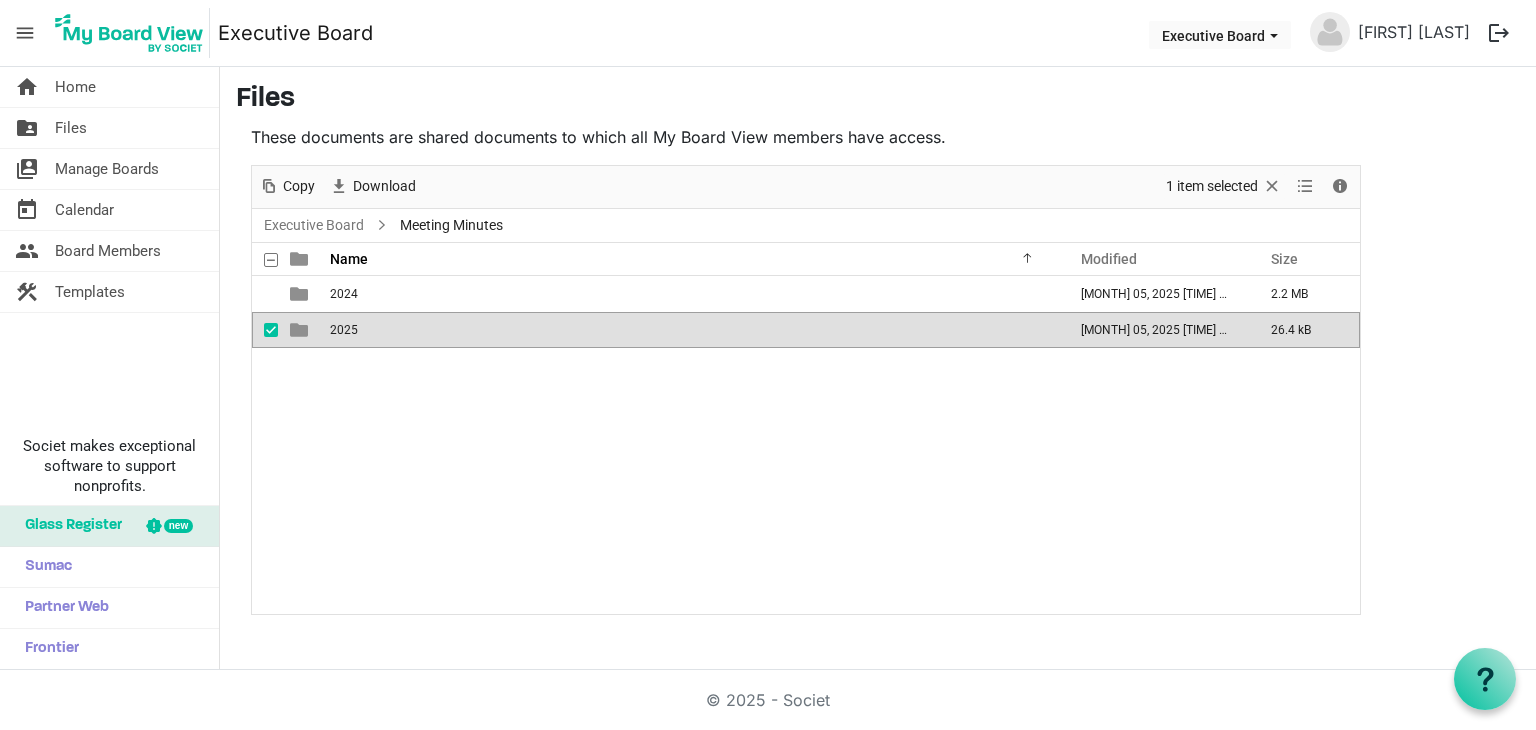 click on "2025" at bounding box center (344, 330) 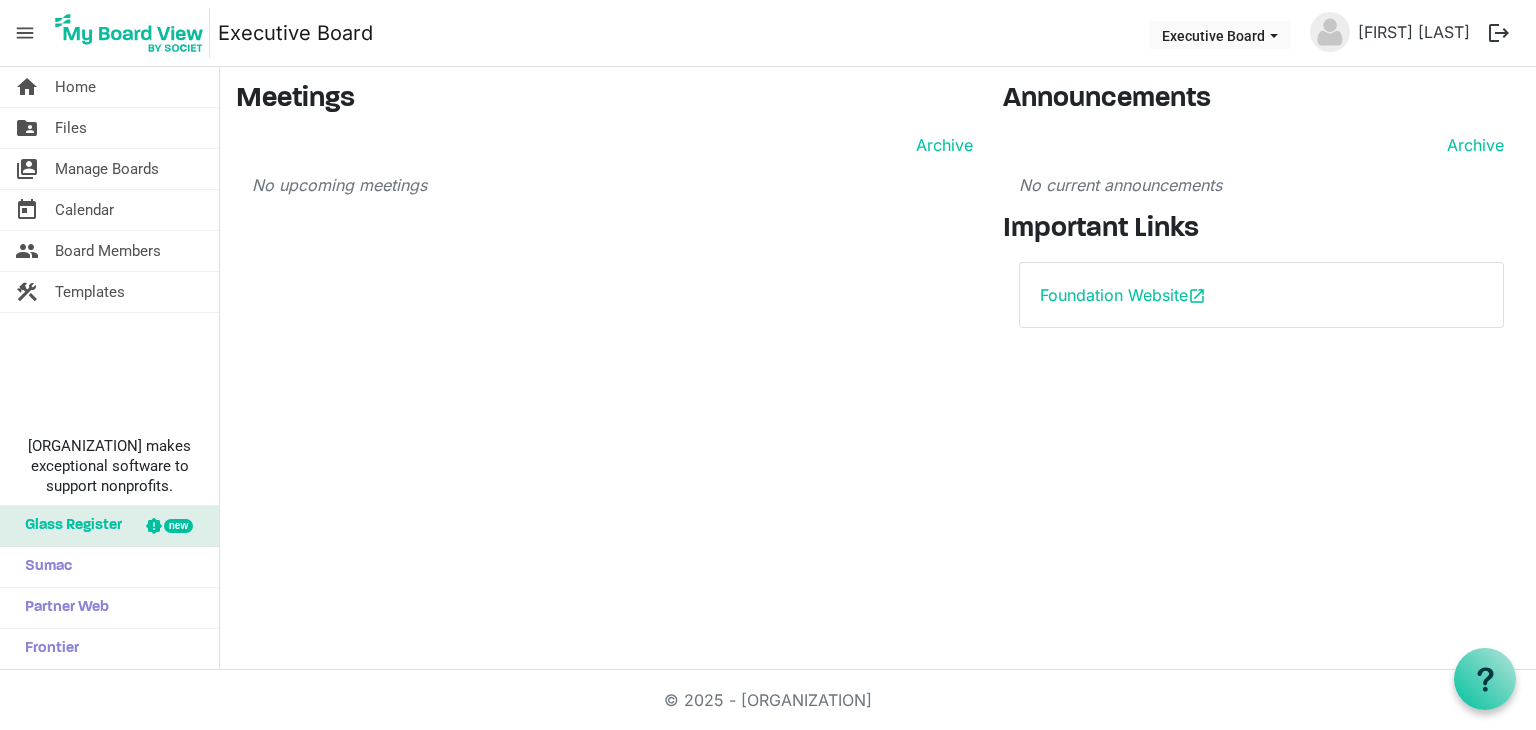scroll, scrollTop: 0, scrollLeft: 0, axis: both 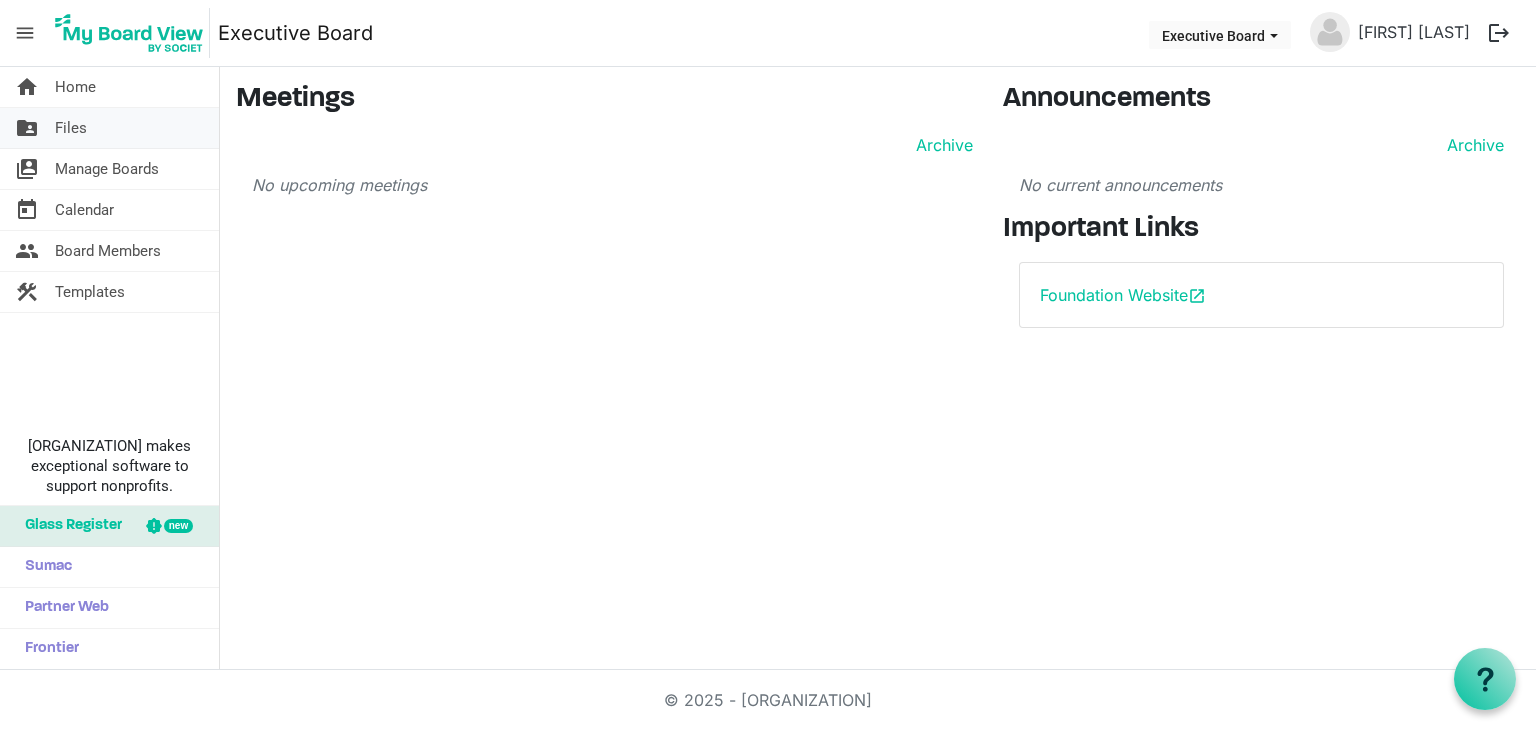 click on "folder_shared
Files" at bounding box center [109, 128] 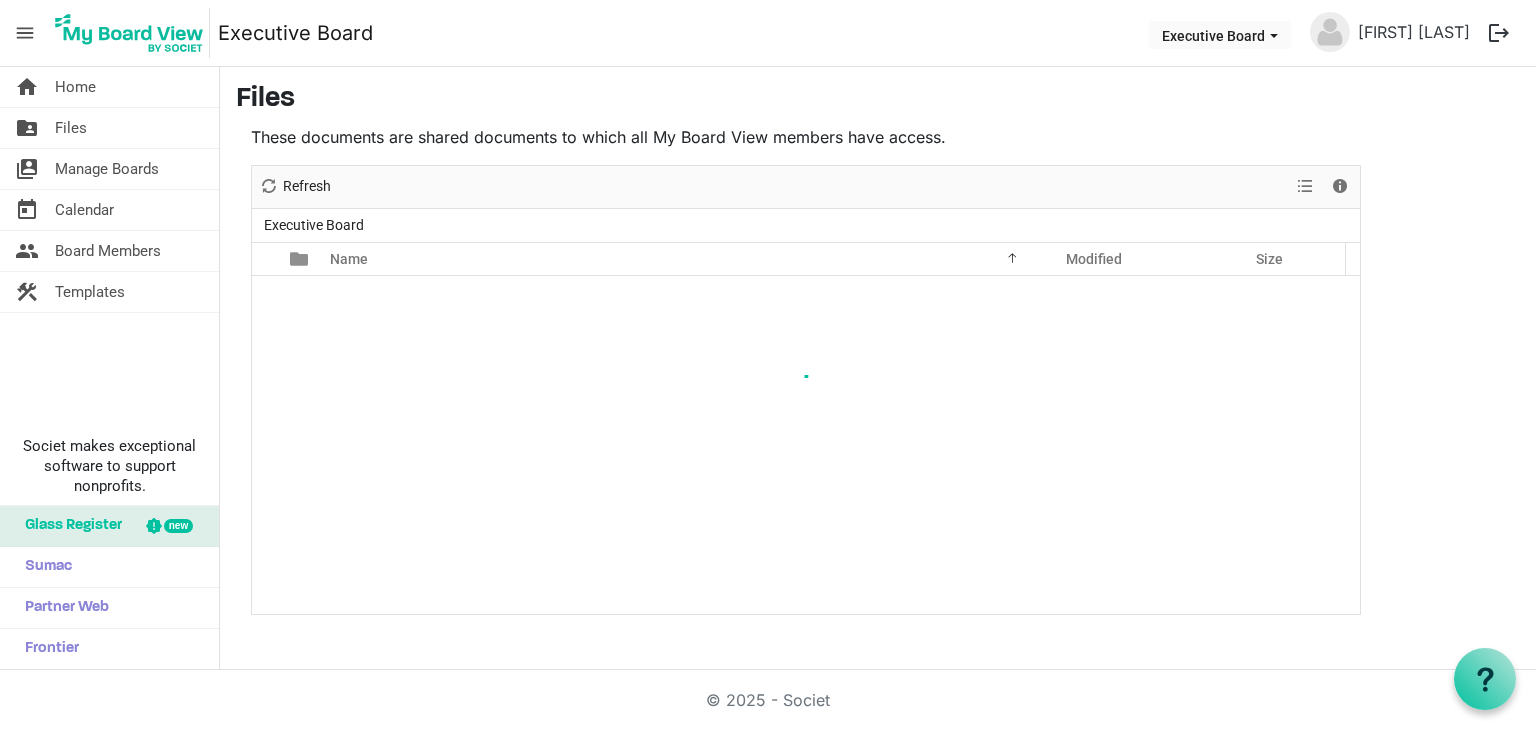scroll, scrollTop: 0, scrollLeft: 0, axis: both 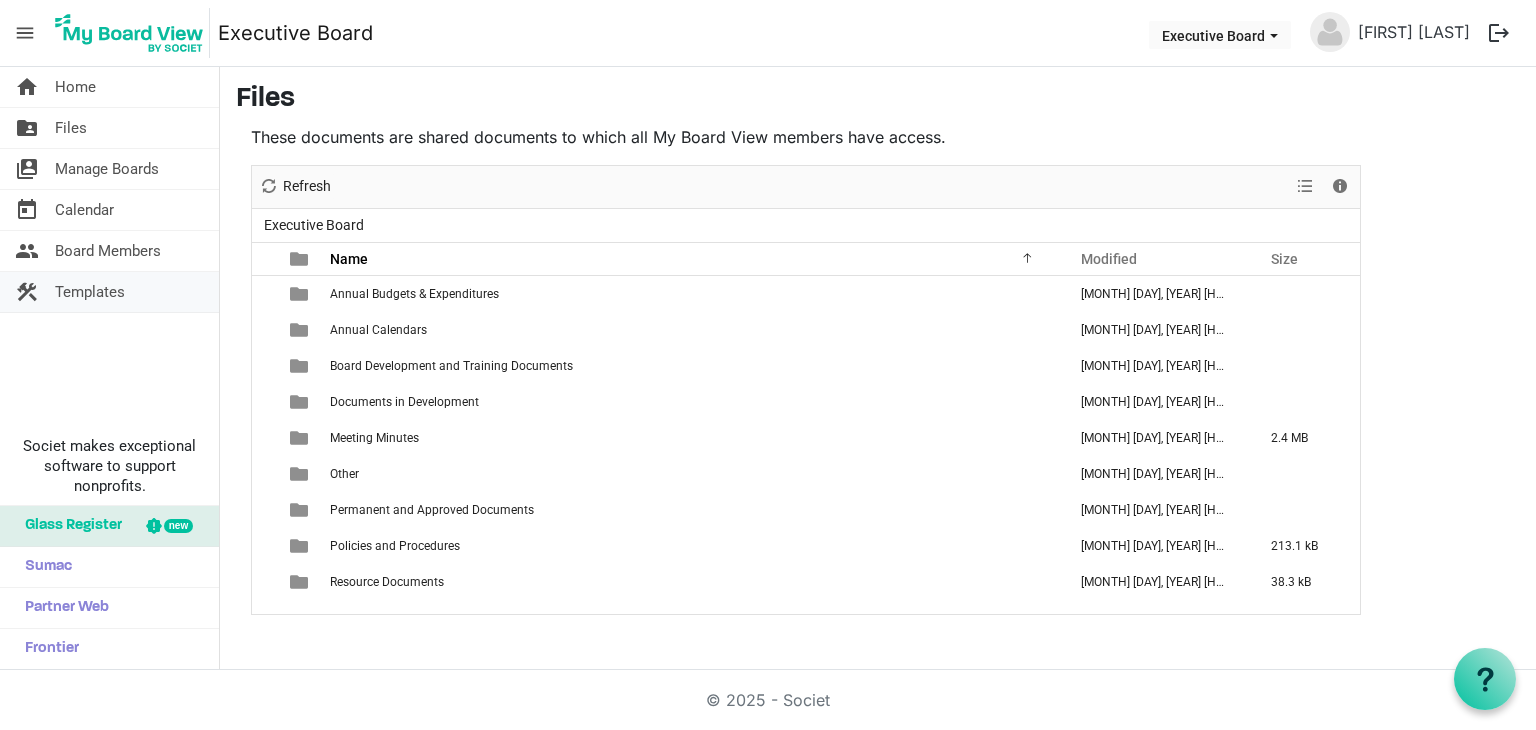 click on "Templates" at bounding box center [90, 292] 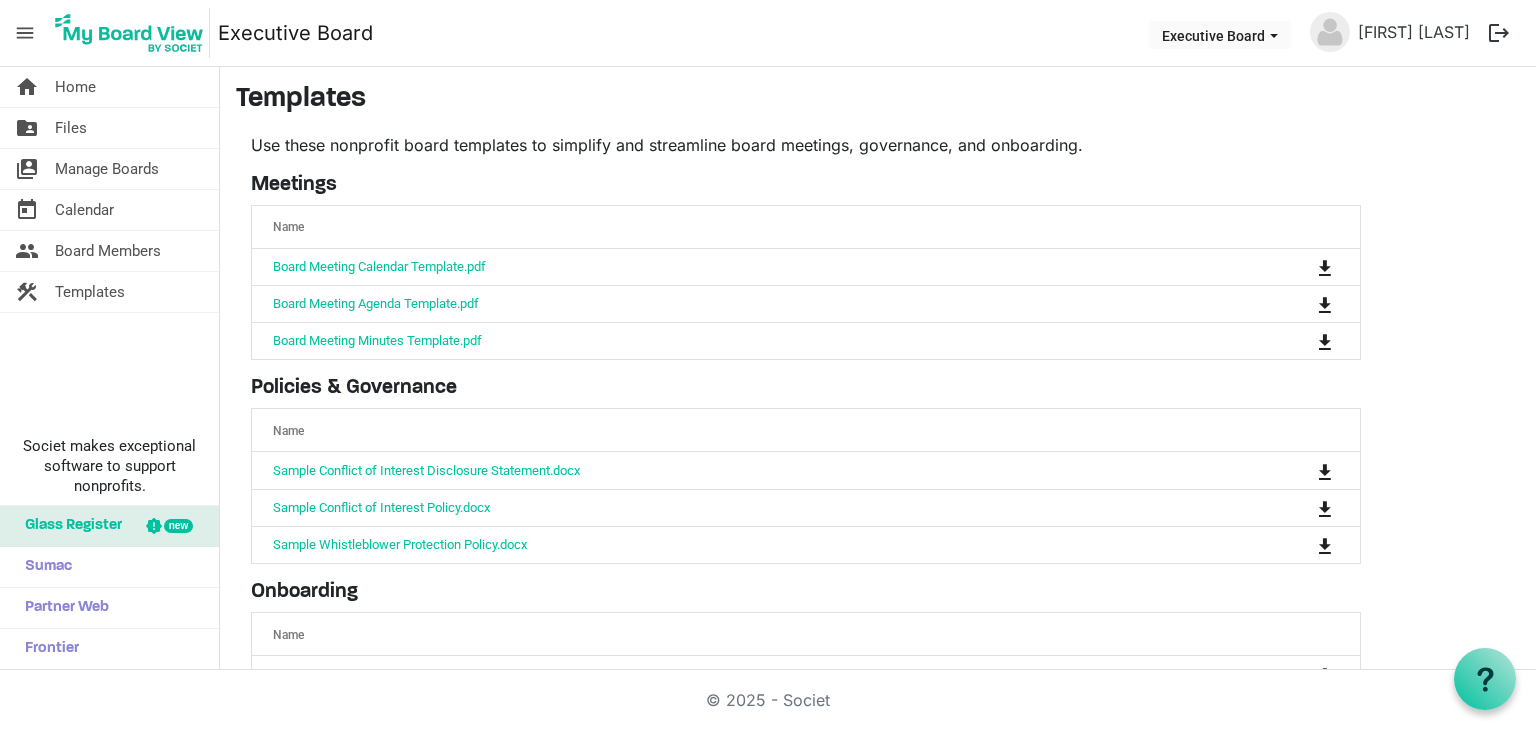 scroll, scrollTop: 0, scrollLeft: 0, axis: both 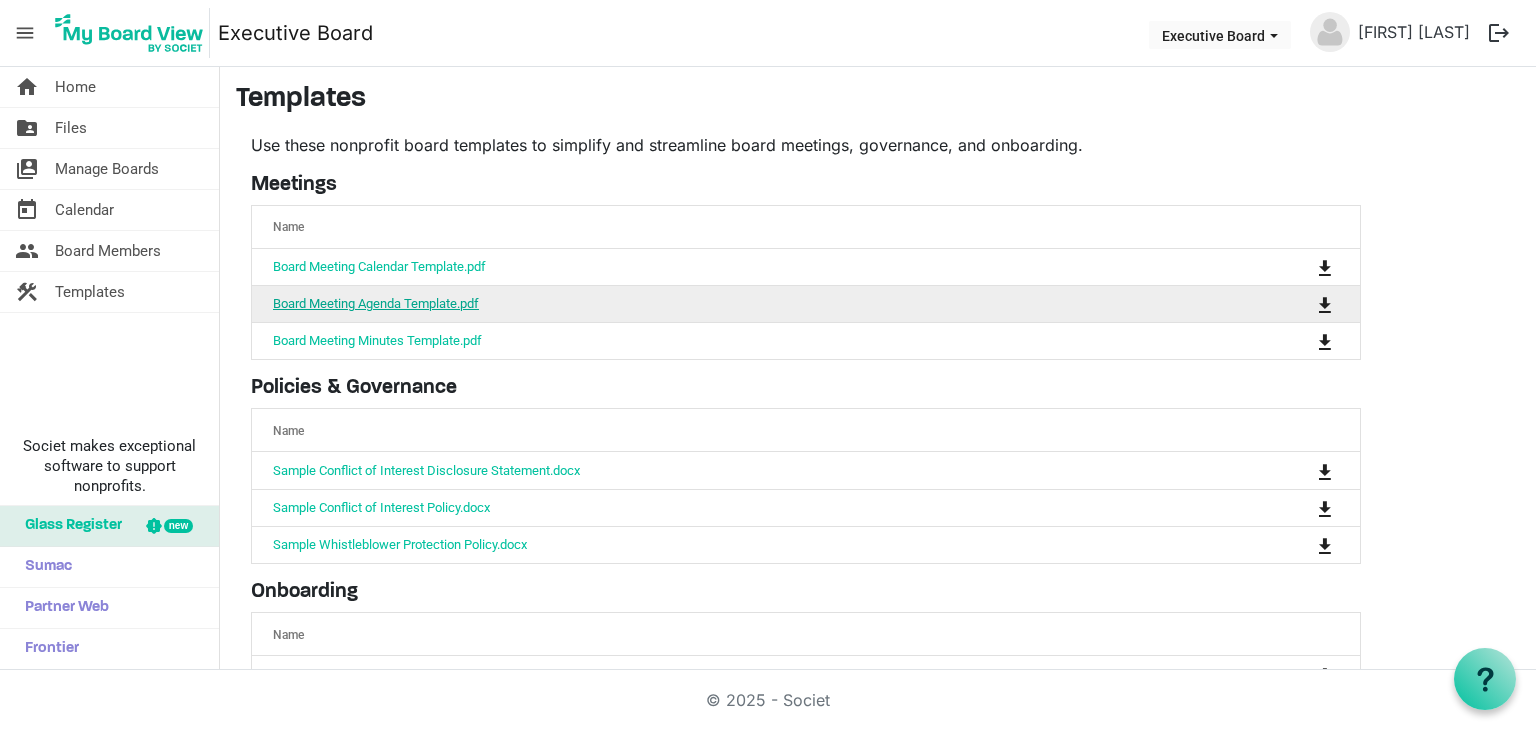 click on "Board Meeting Agenda Template.pdf" at bounding box center (376, 303) 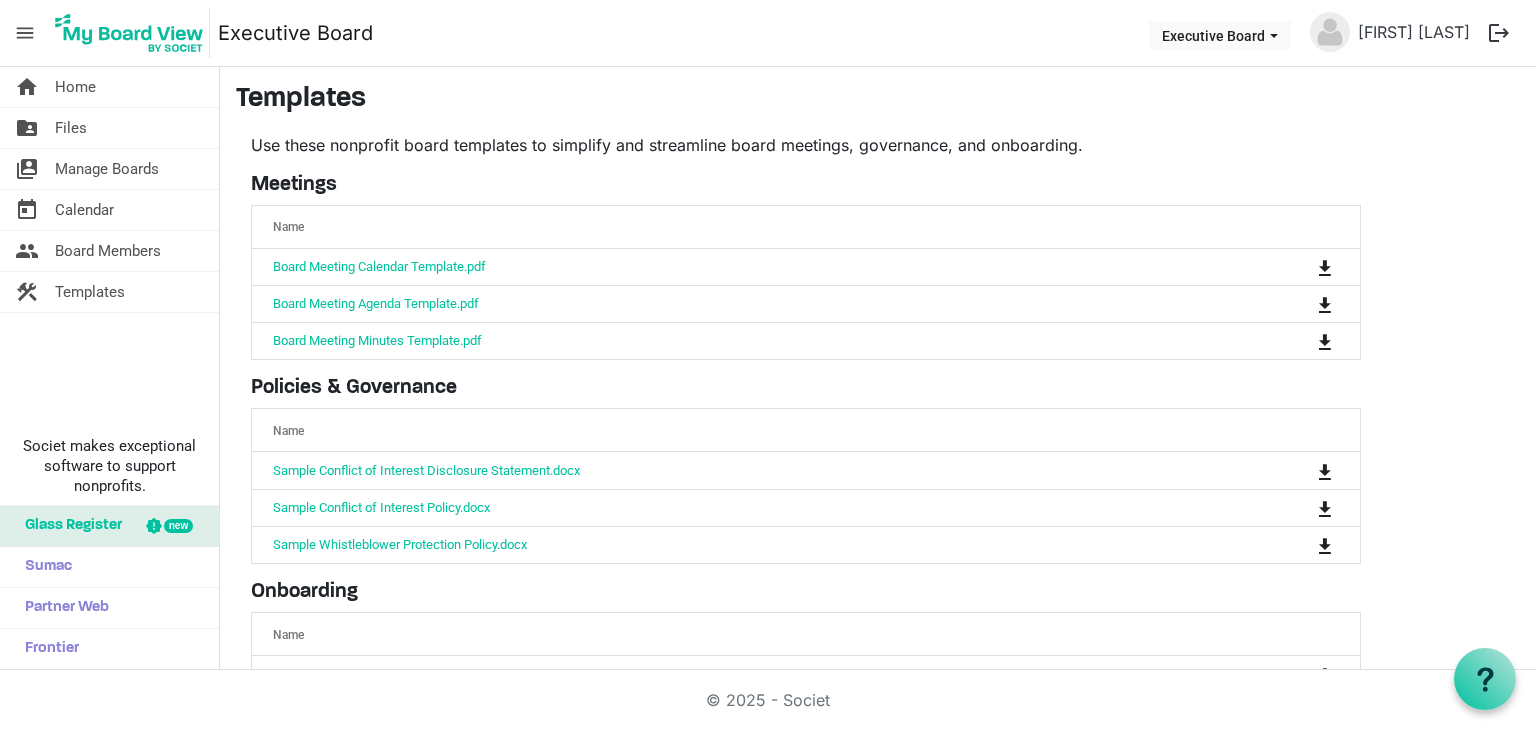 scroll, scrollTop: 0, scrollLeft: 0, axis: both 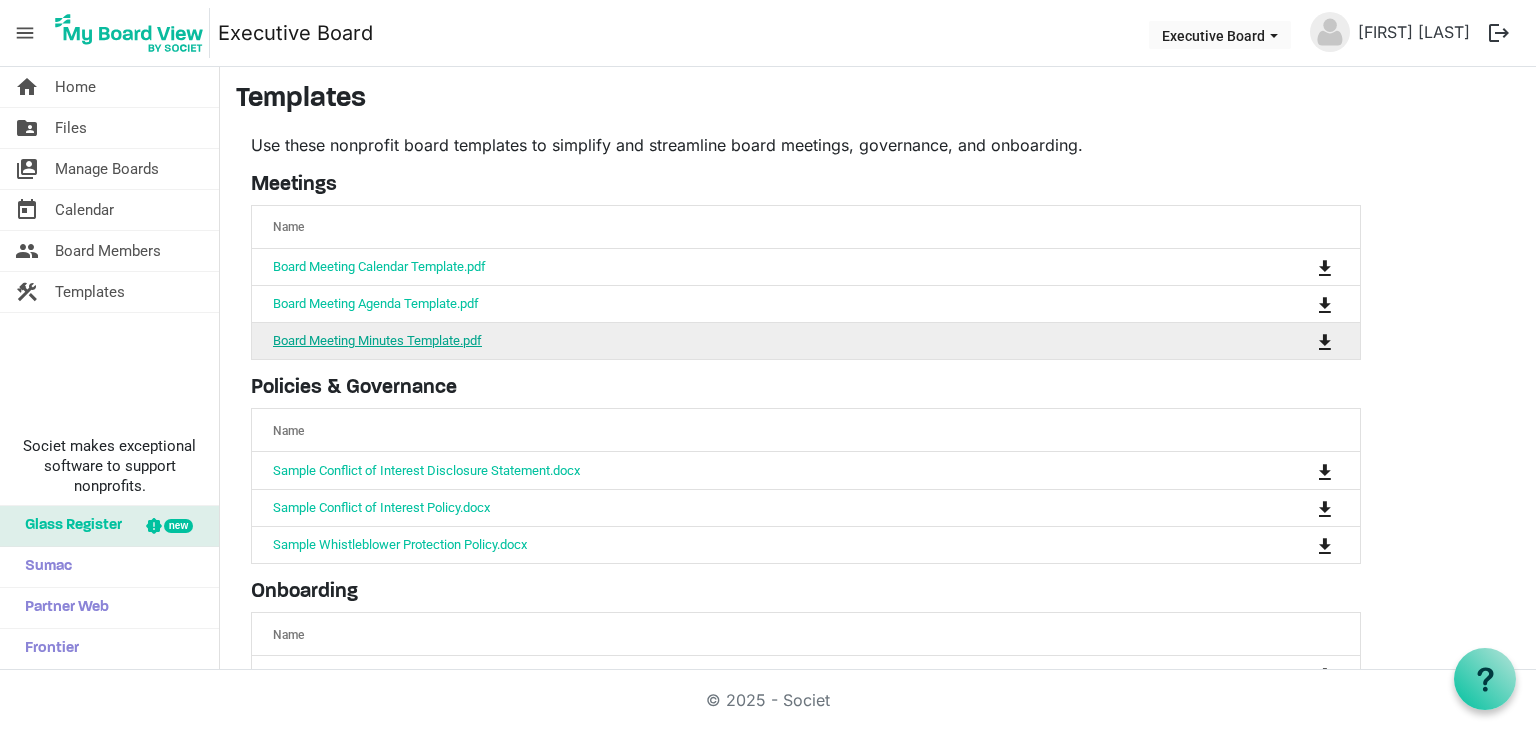 click on "Board Meeting Minutes Template.pdf" at bounding box center (377, 340) 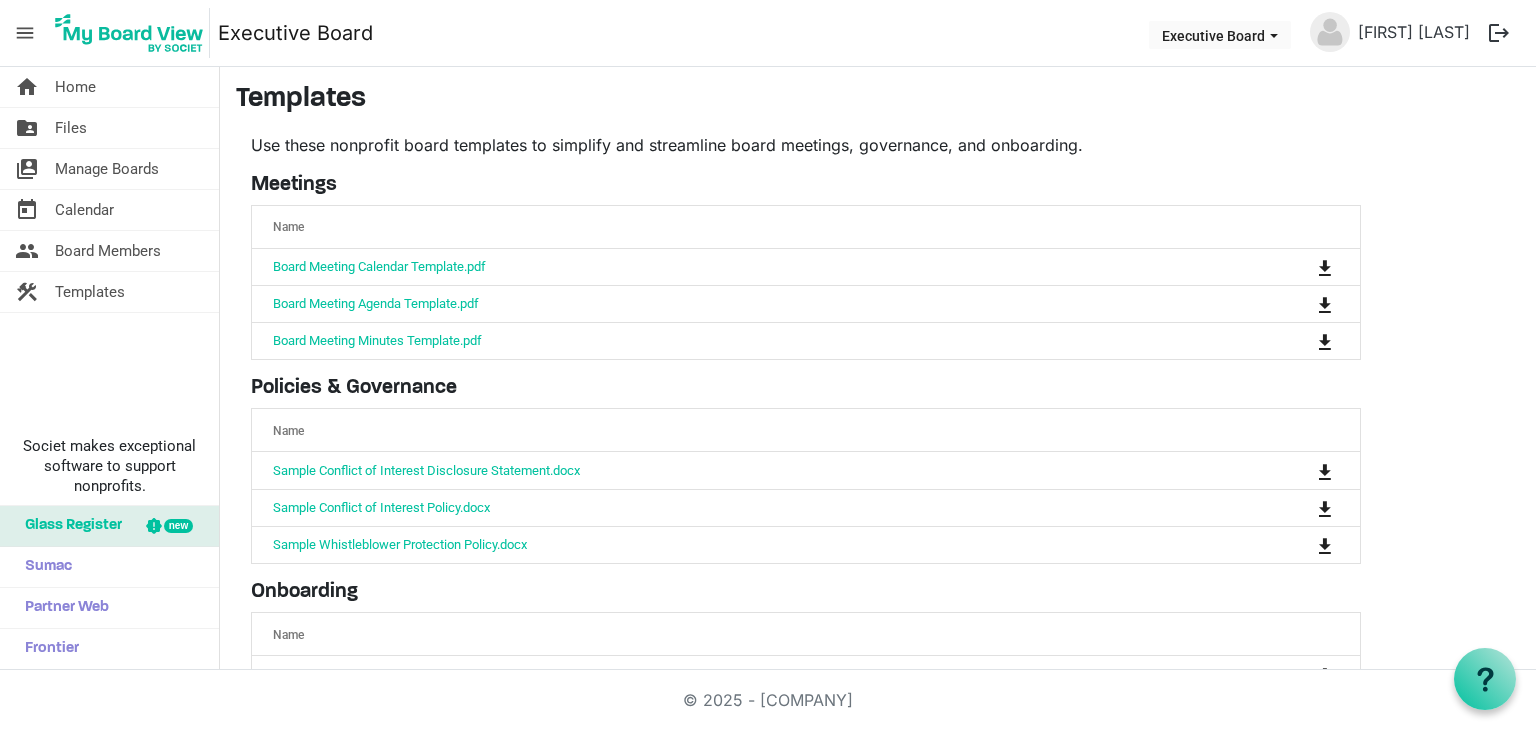 scroll, scrollTop: 0, scrollLeft: 0, axis: both 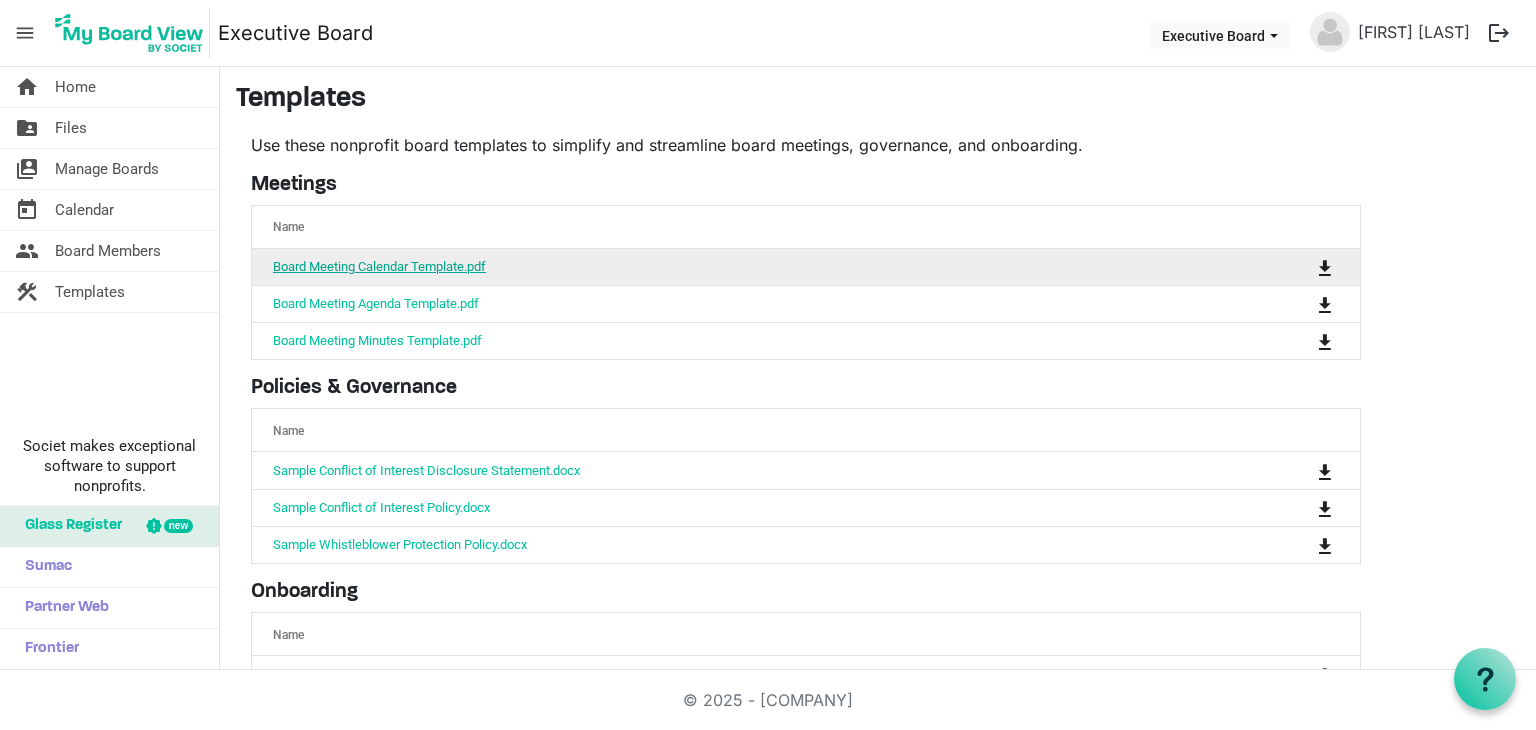click on "Board Meeting Calendar Template.pdf" at bounding box center (379, 266) 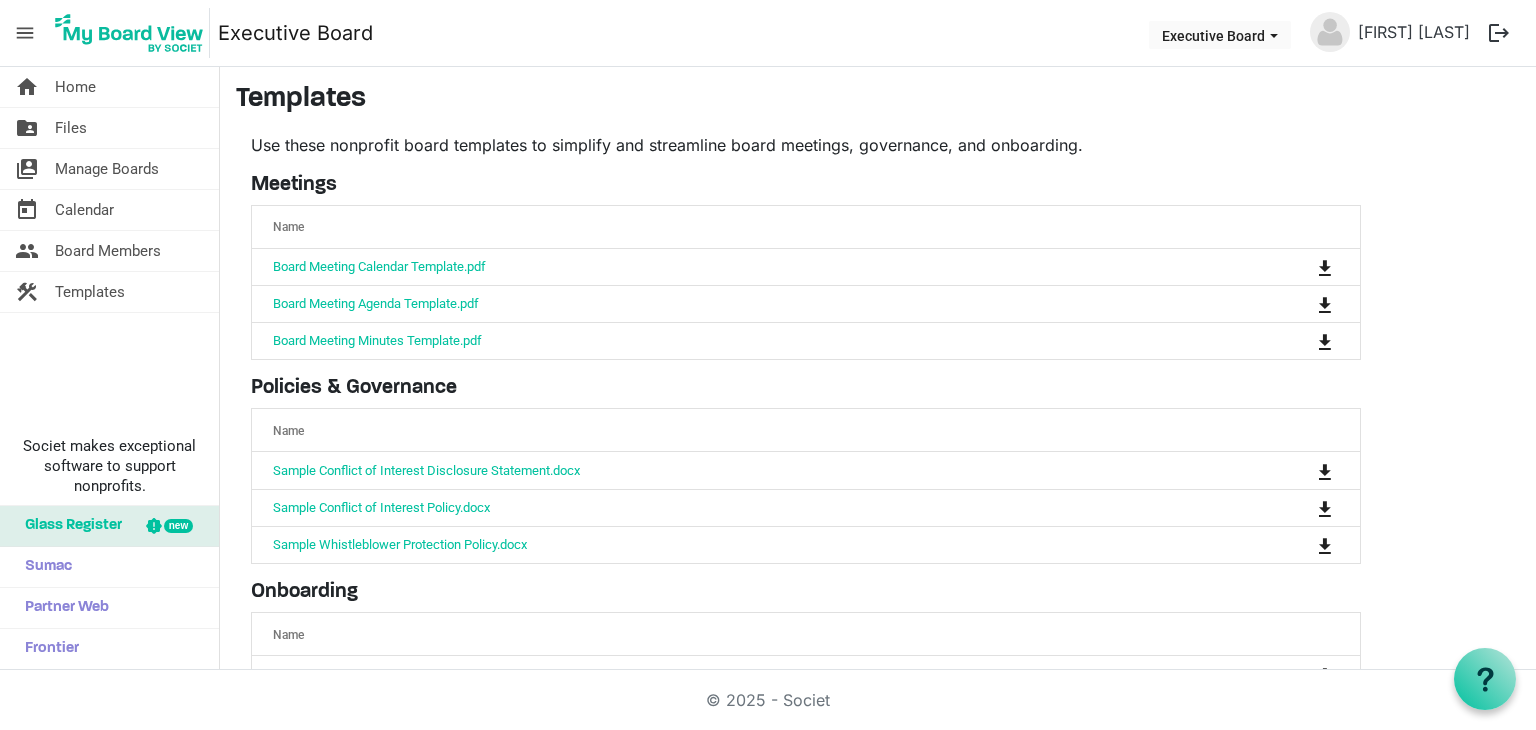scroll, scrollTop: 0, scrollLeft: 0, axis: both 